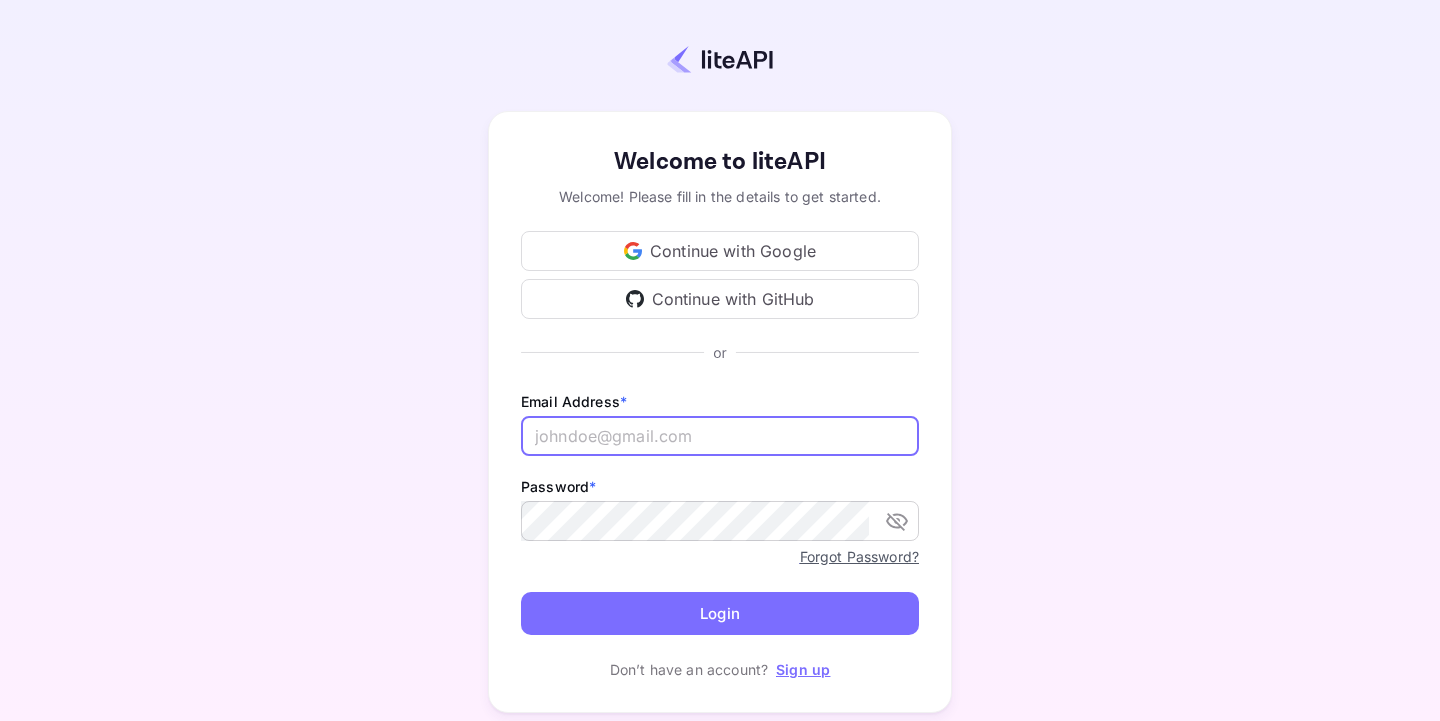 scroll, scrollTop: 0, scrollLeft: 0, axis: both 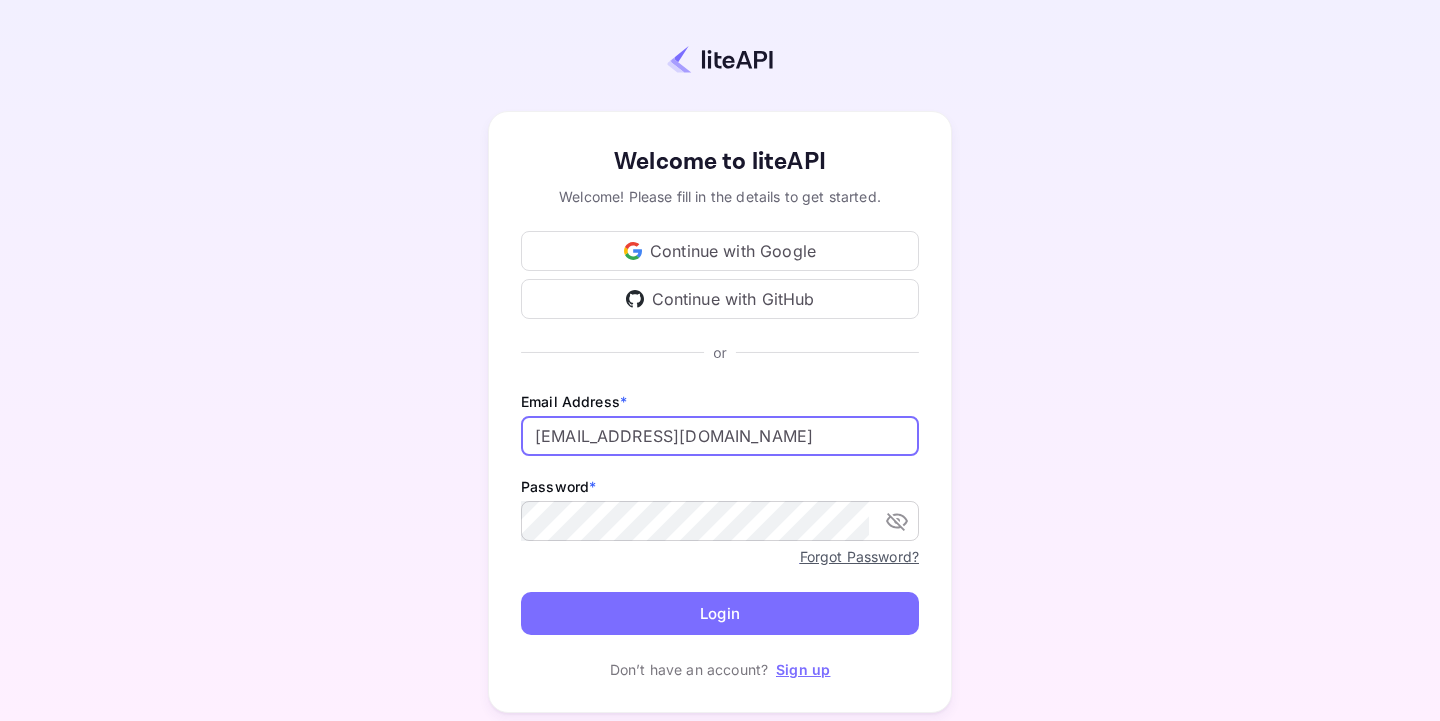 click on "Login" at bounding box center (720, 613) 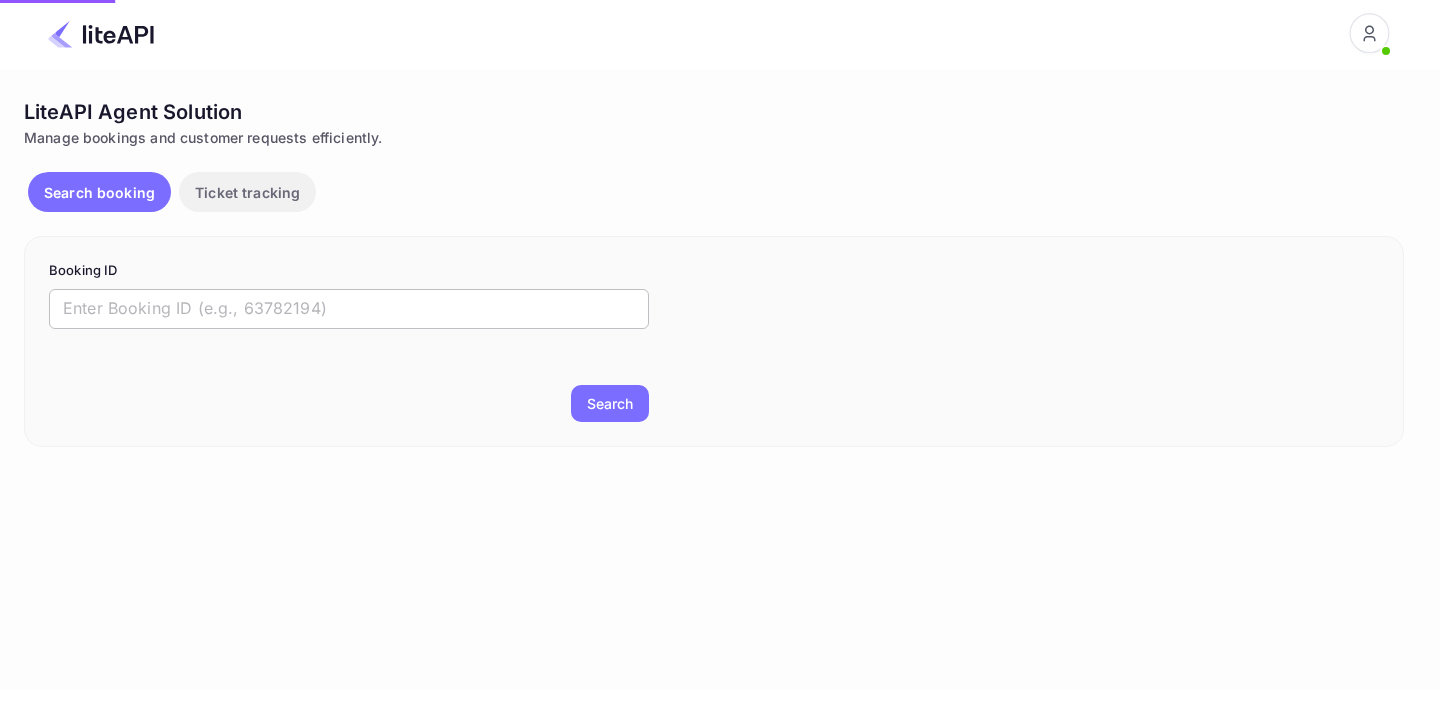 scroll, scrollTop: 0, scrollLeft: 0, axis: both 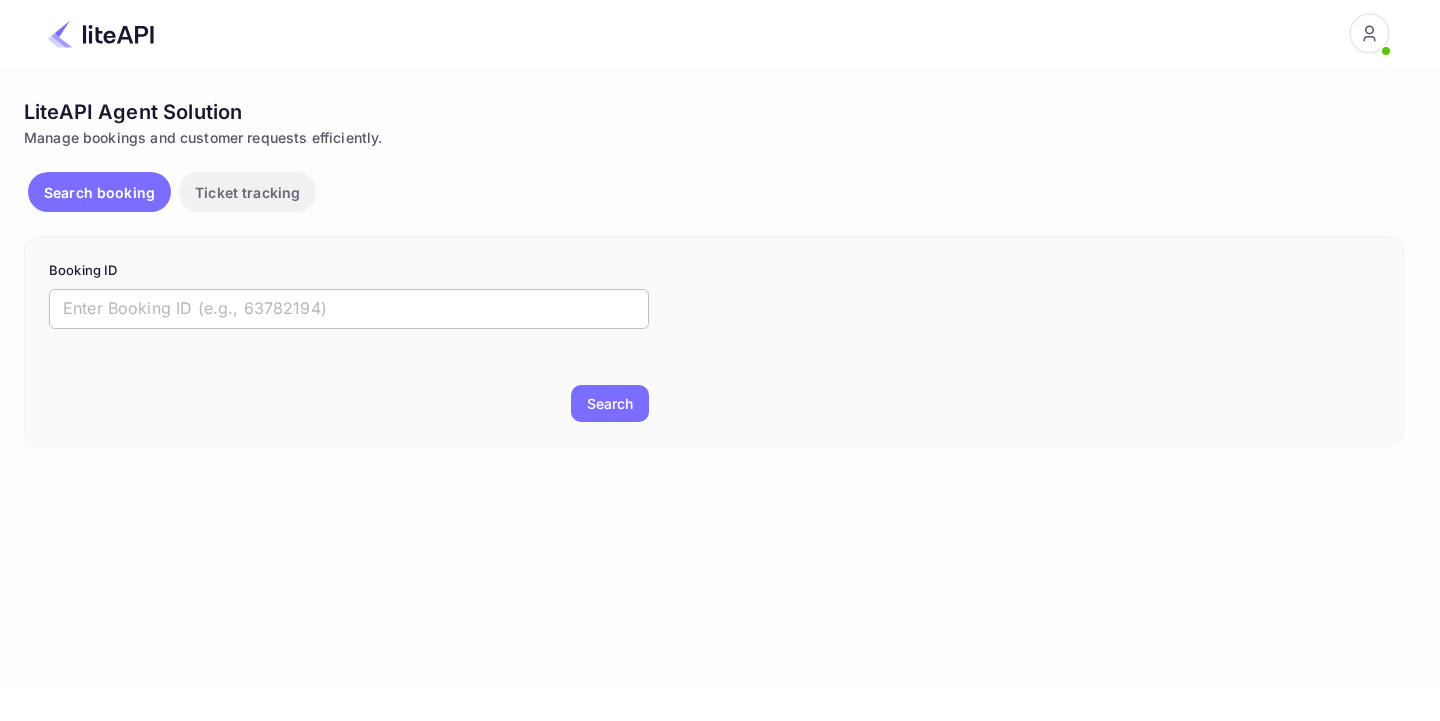 click at bounding box center (349, 309) 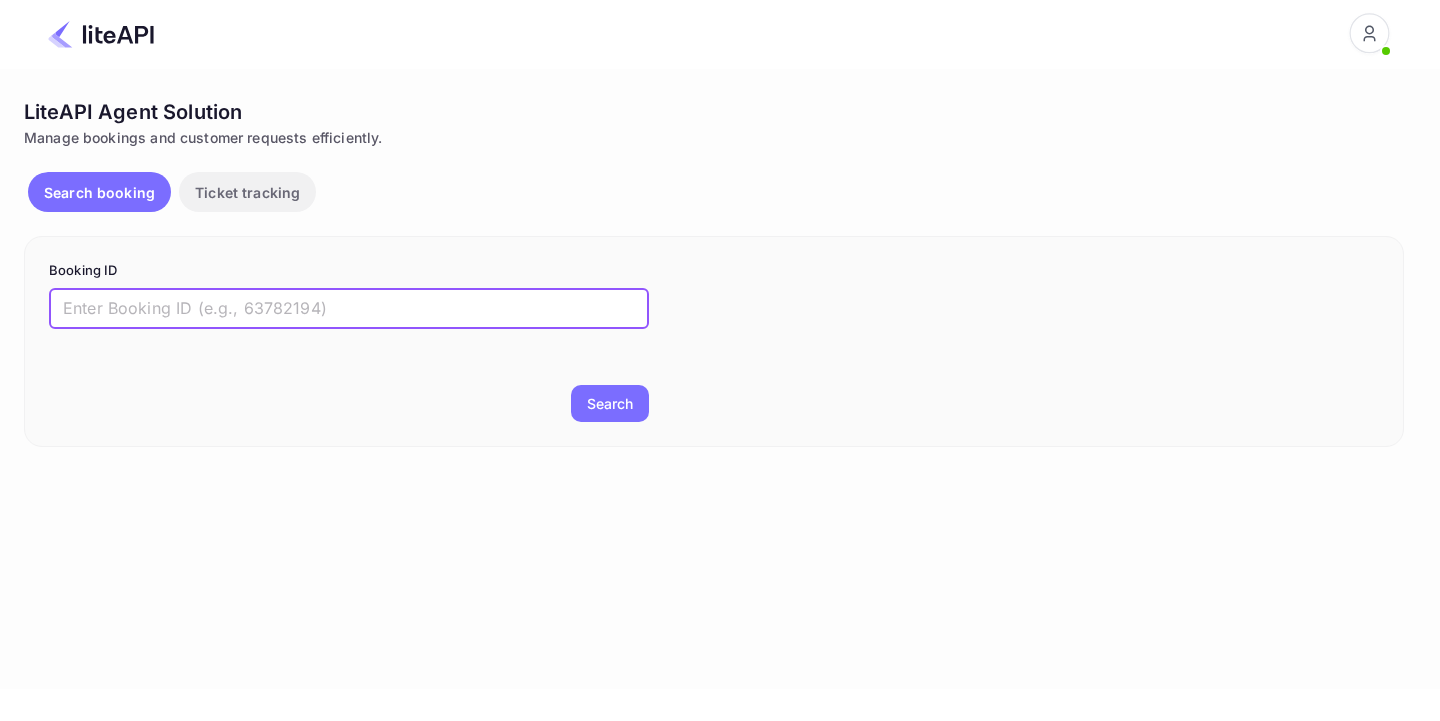 paste on "7301934" 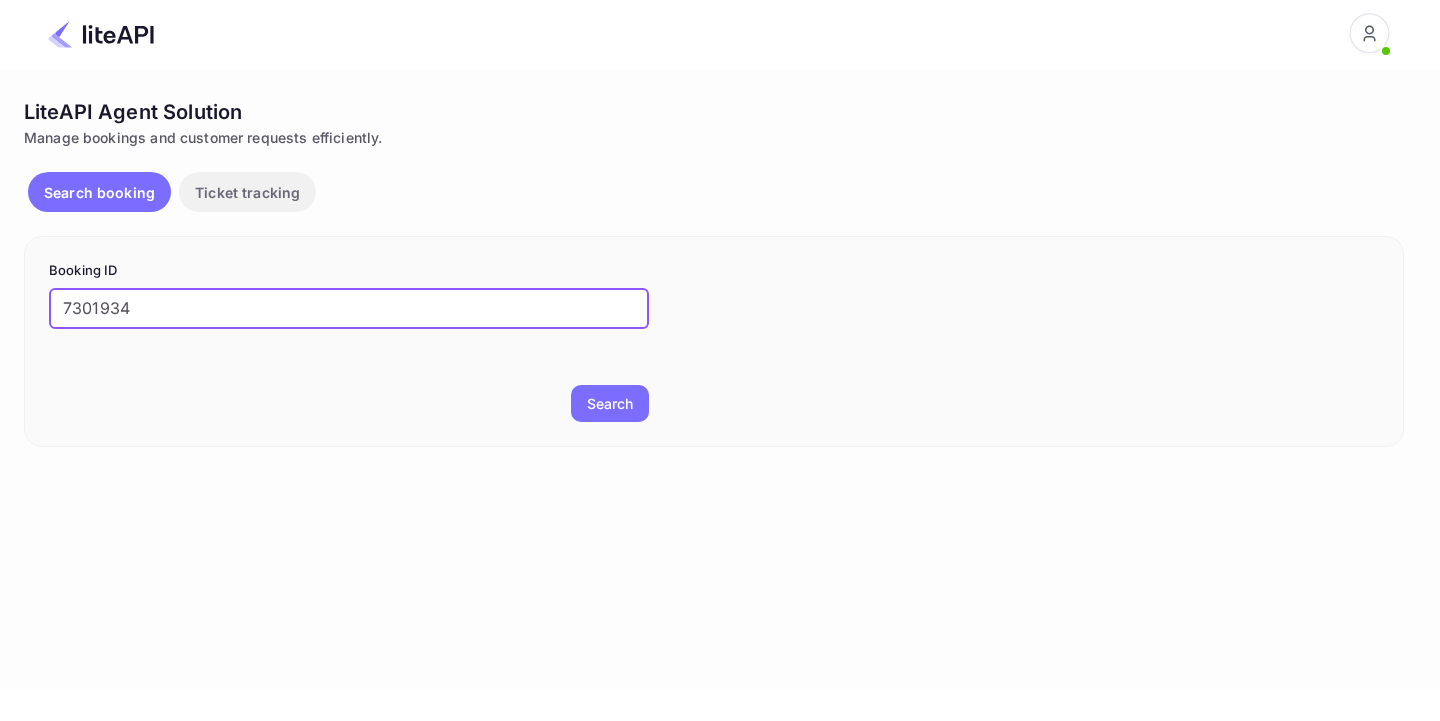 type on "7301934" 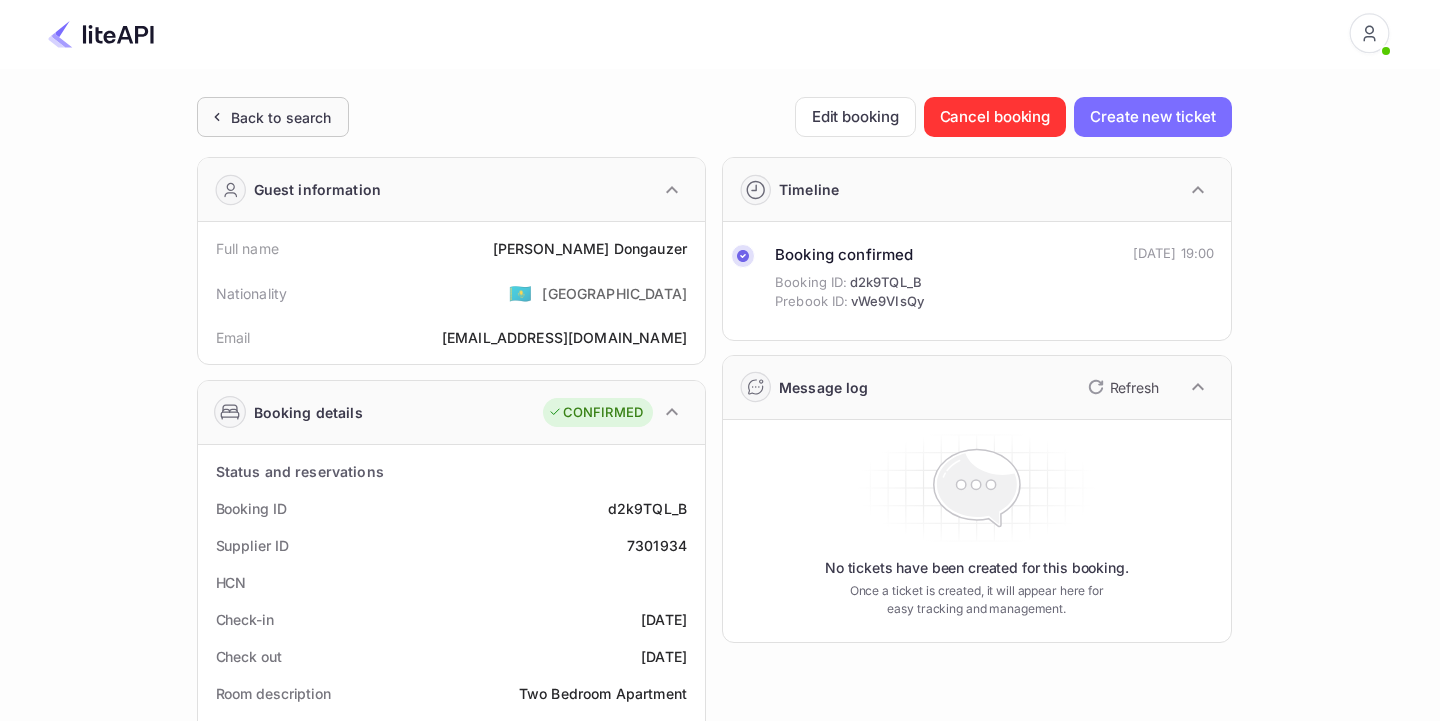 click on "Back to search" at bounding box center [273, 117] 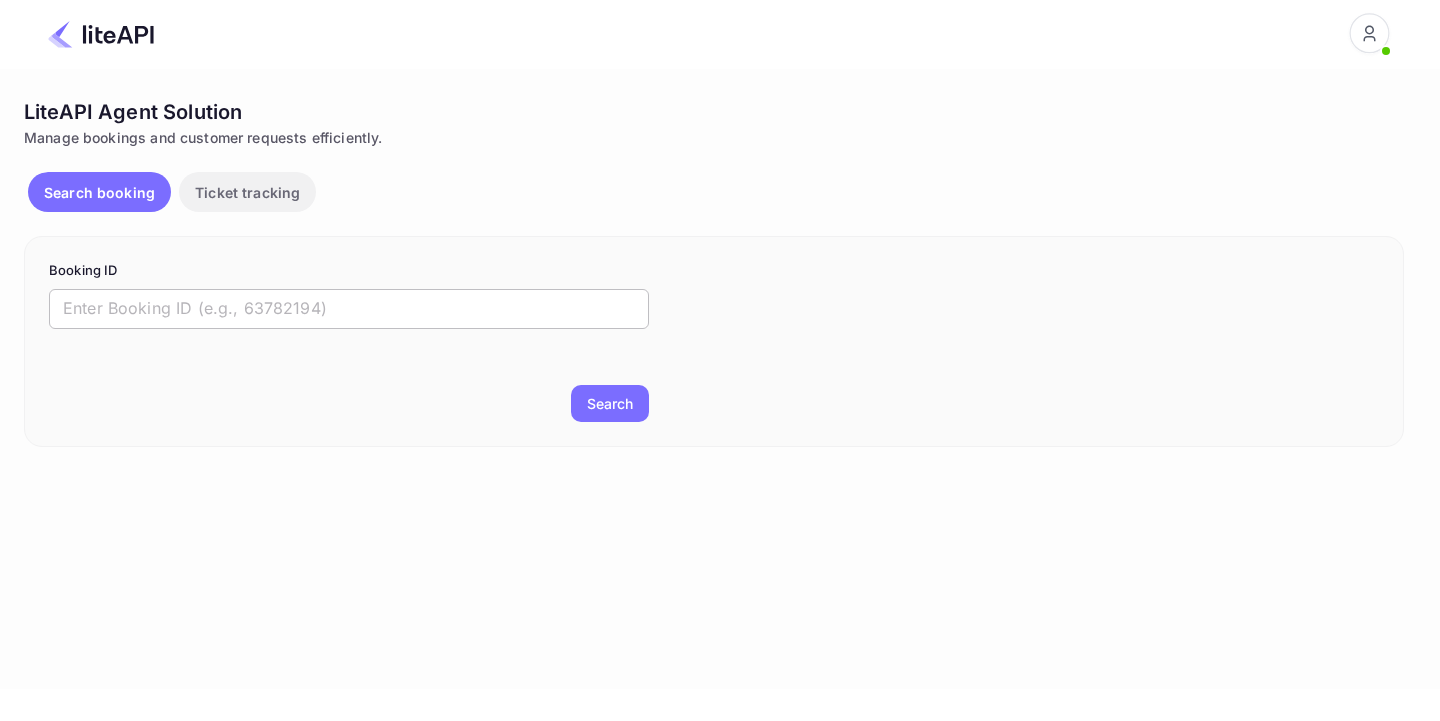 click at bounding box center (349, 309) 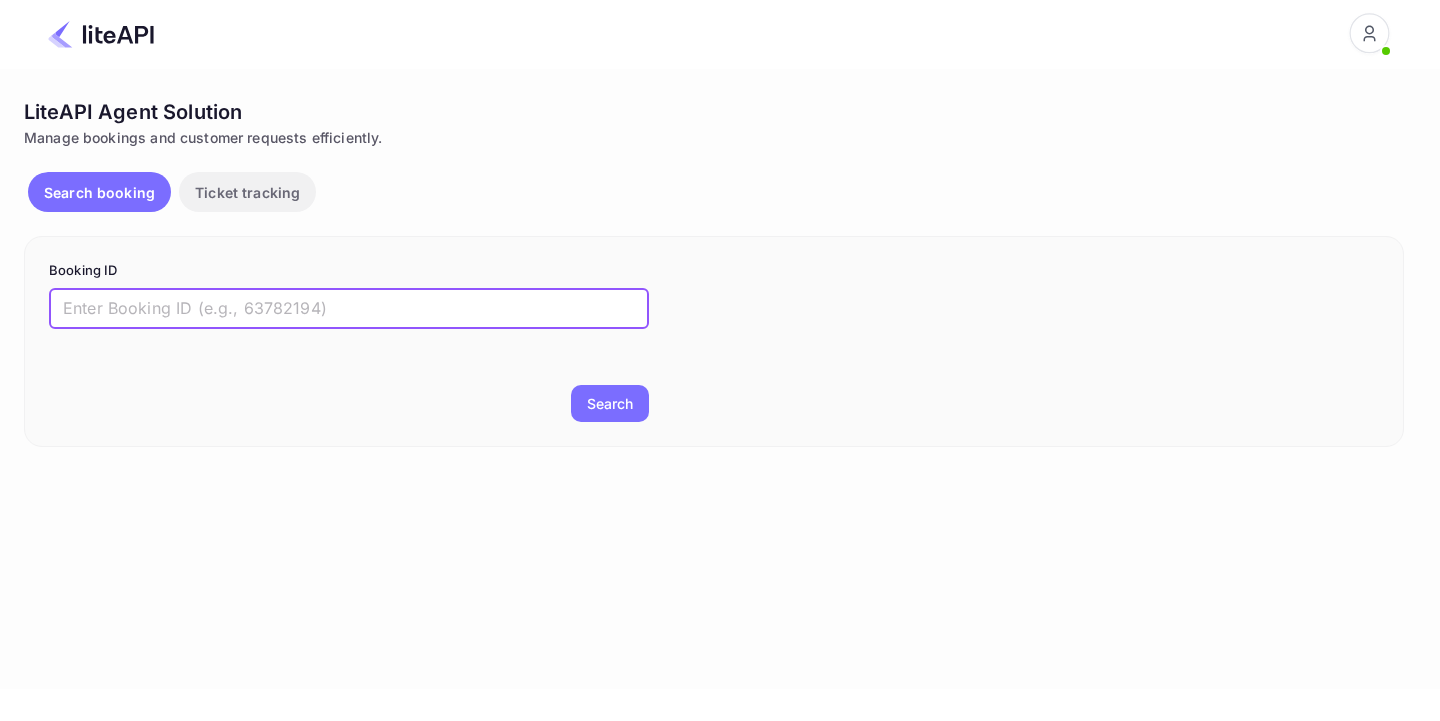 paste on "7301934" 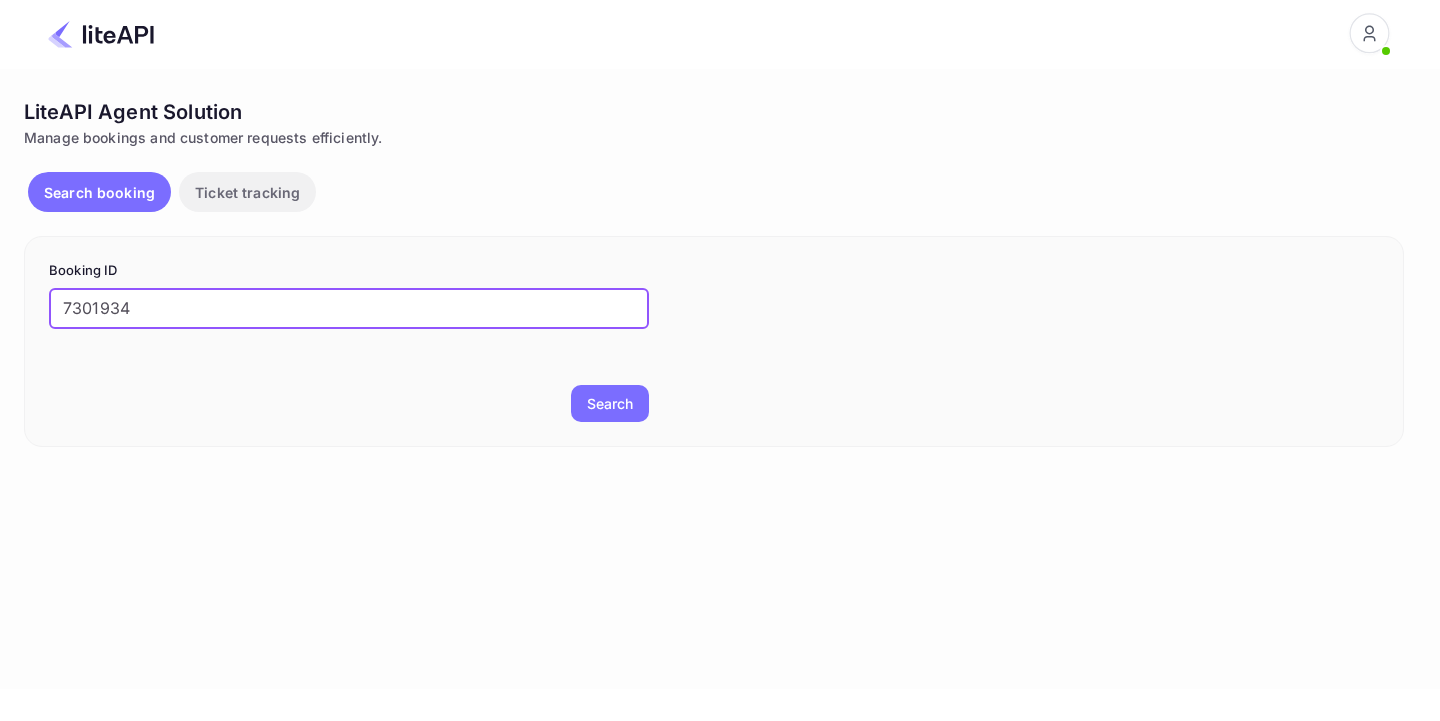 type on "7301934" 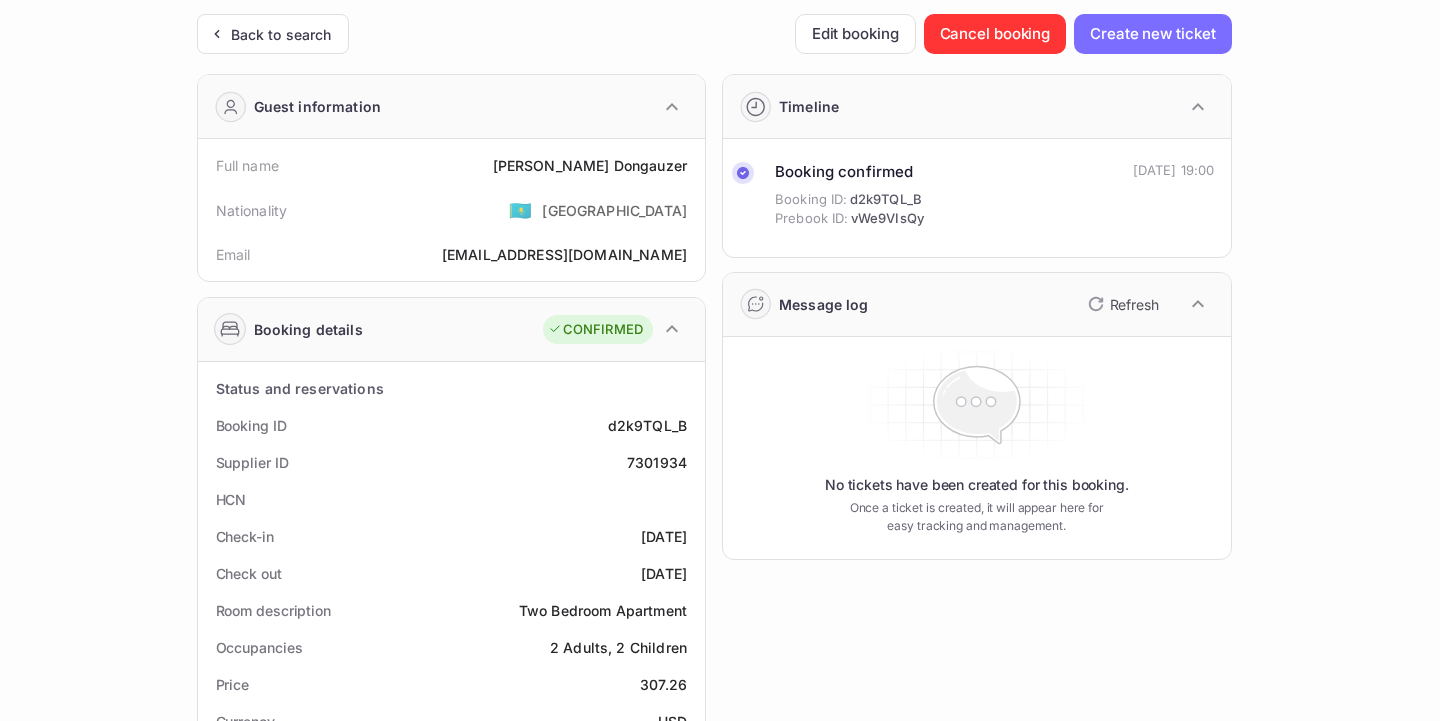 scroll, scrollTop: 118, scrollLeft: 0, axis: vertical 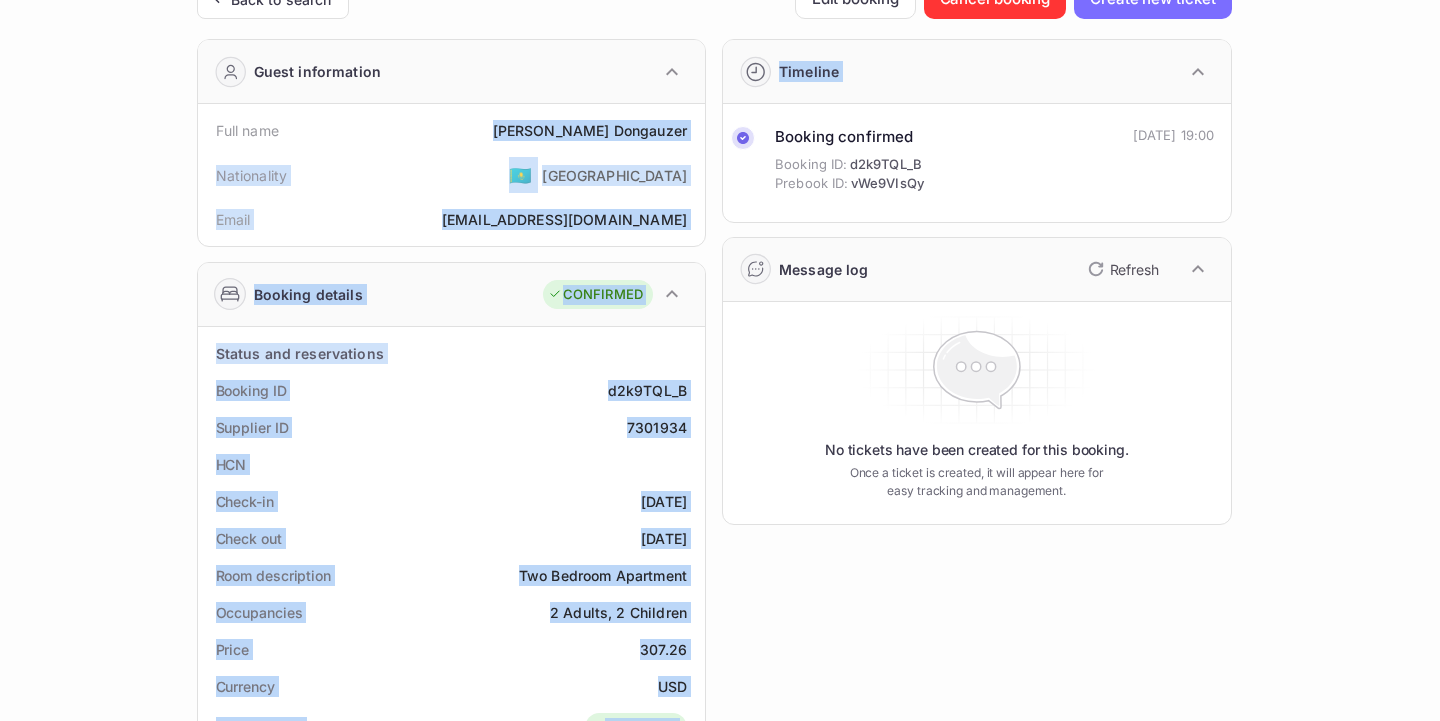 drag, startPoint x: 534, startPoint y: 131, endPoint x: 714, endPoint y: 134, distance: 180.025 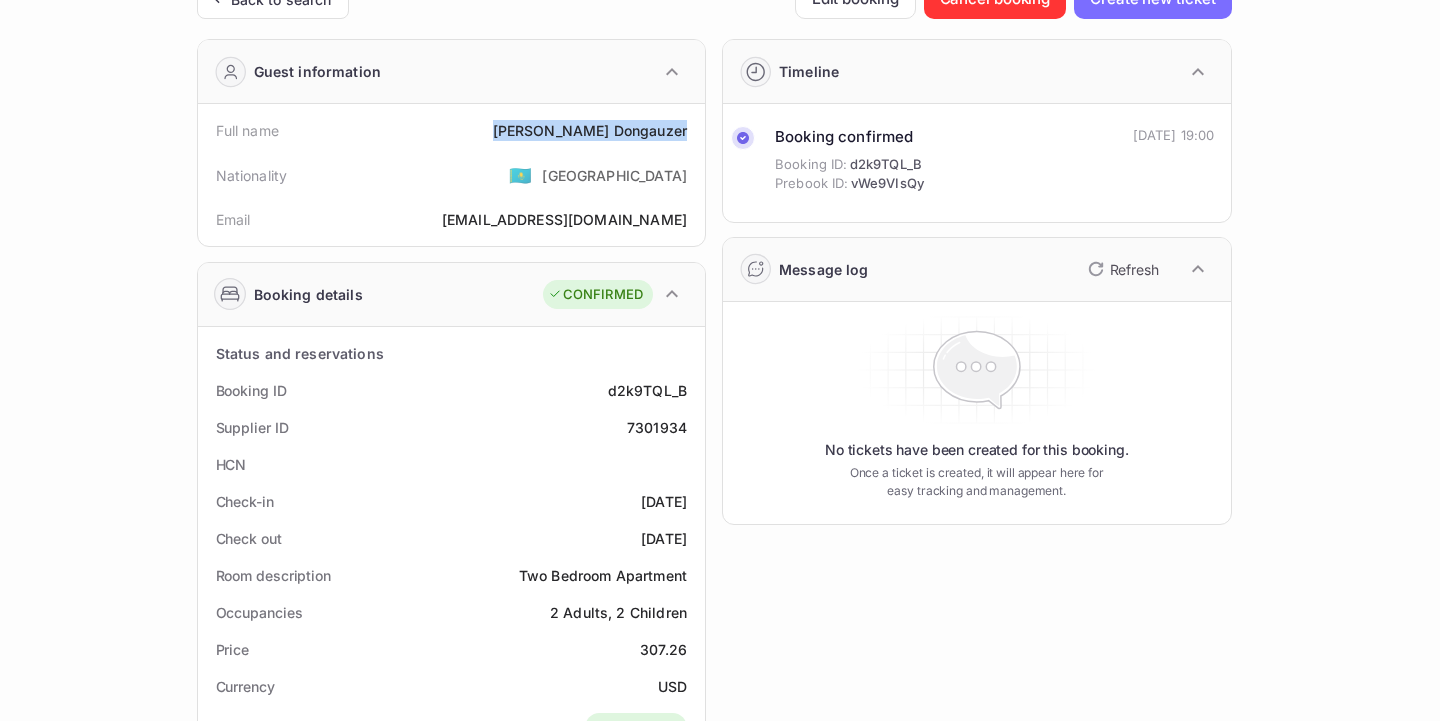 drag, startPoint x: 529, startPoint y: 128, endPoint x: 694, endPoint y: 133, distance: 165.07574 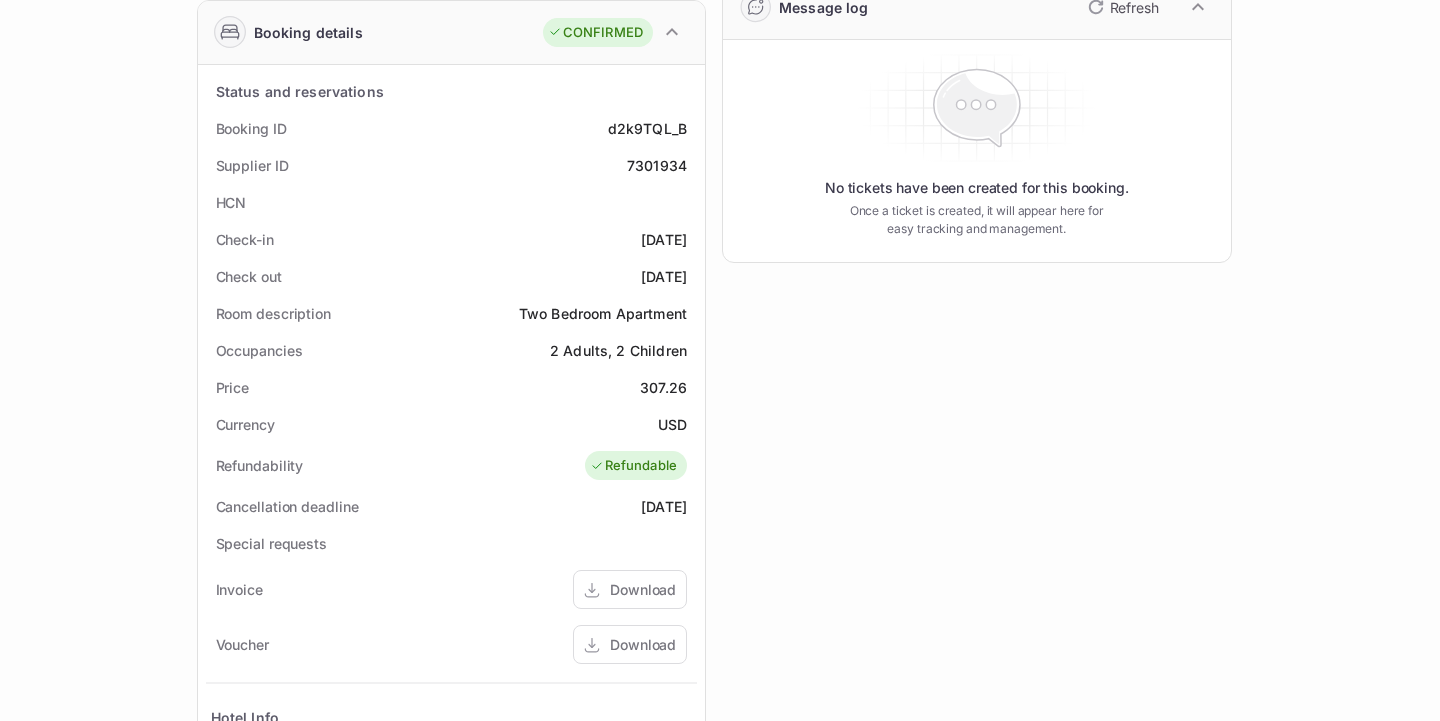 scroll, scrollTop: 399, scrollLeft: 0, axis: vertical 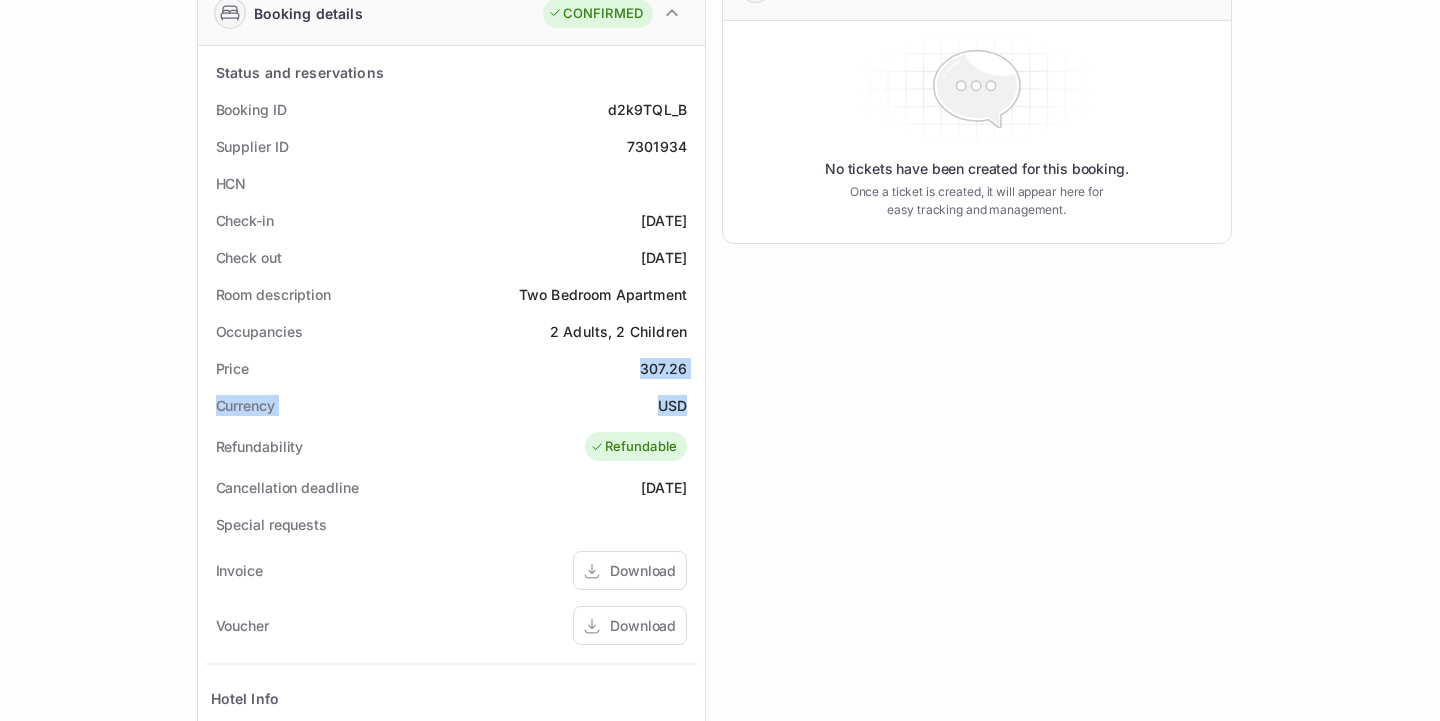 drag, startPoint x: 636, startPoint y: 364, endPoint x: 688, endPoint y: 405, distance: 66.21933 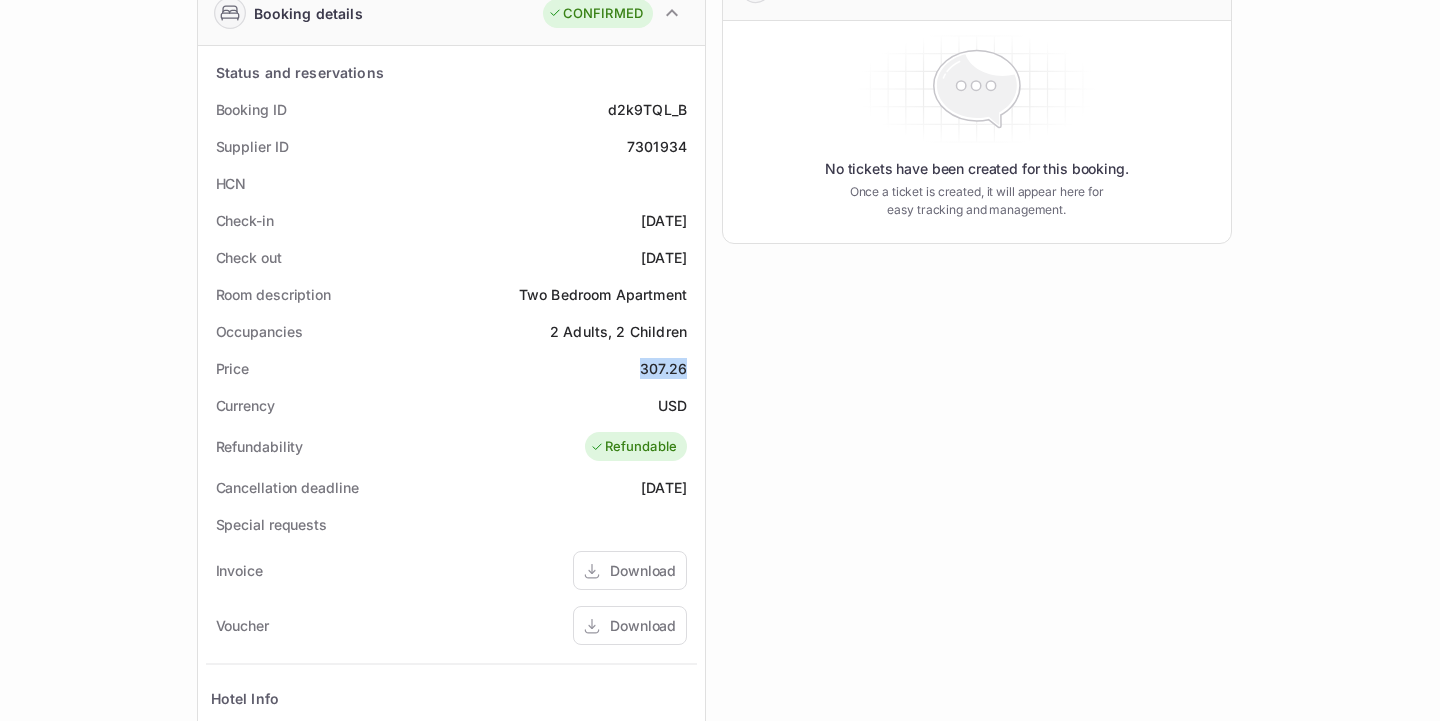 drag, startPoint x: 635, startPoint y: 369, endPoint x: 693, endPoint y: 367, distance: 58.034473 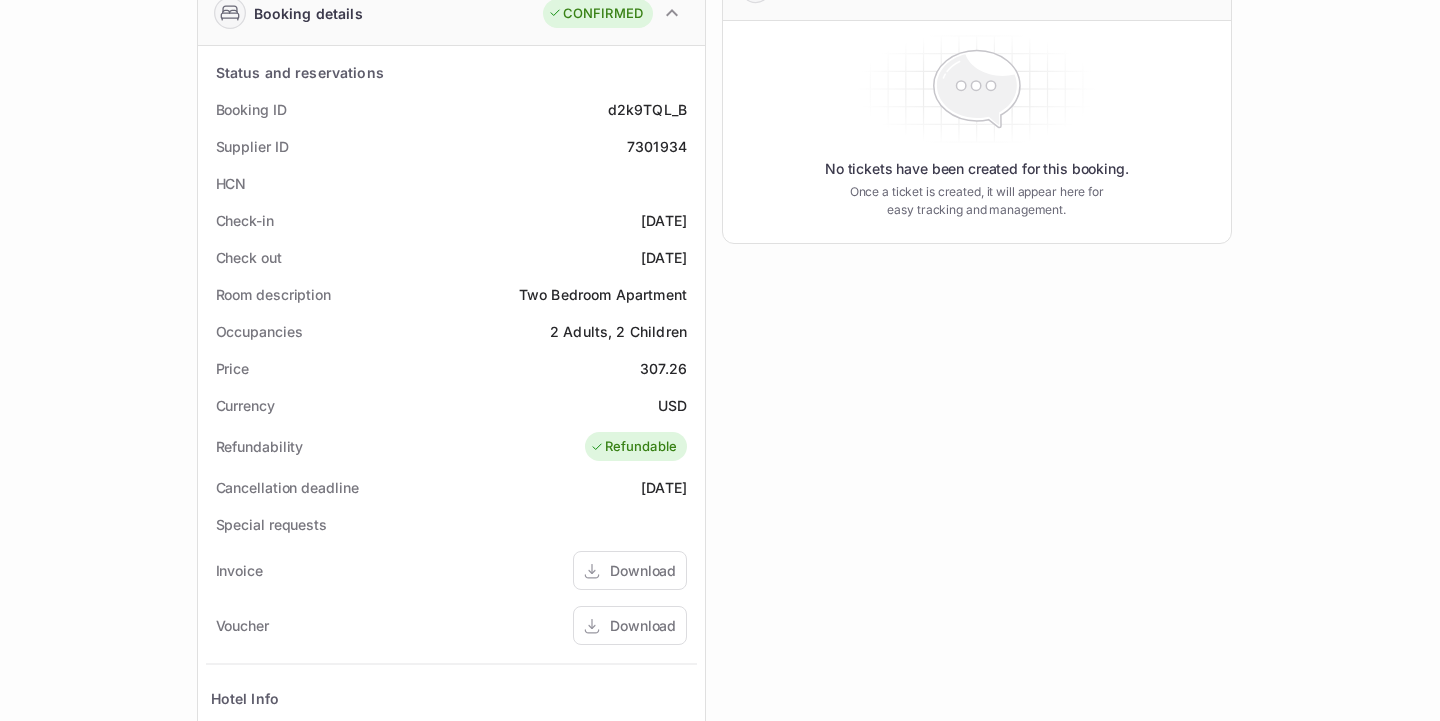 click on "USD" at bounding box center (672, 405) 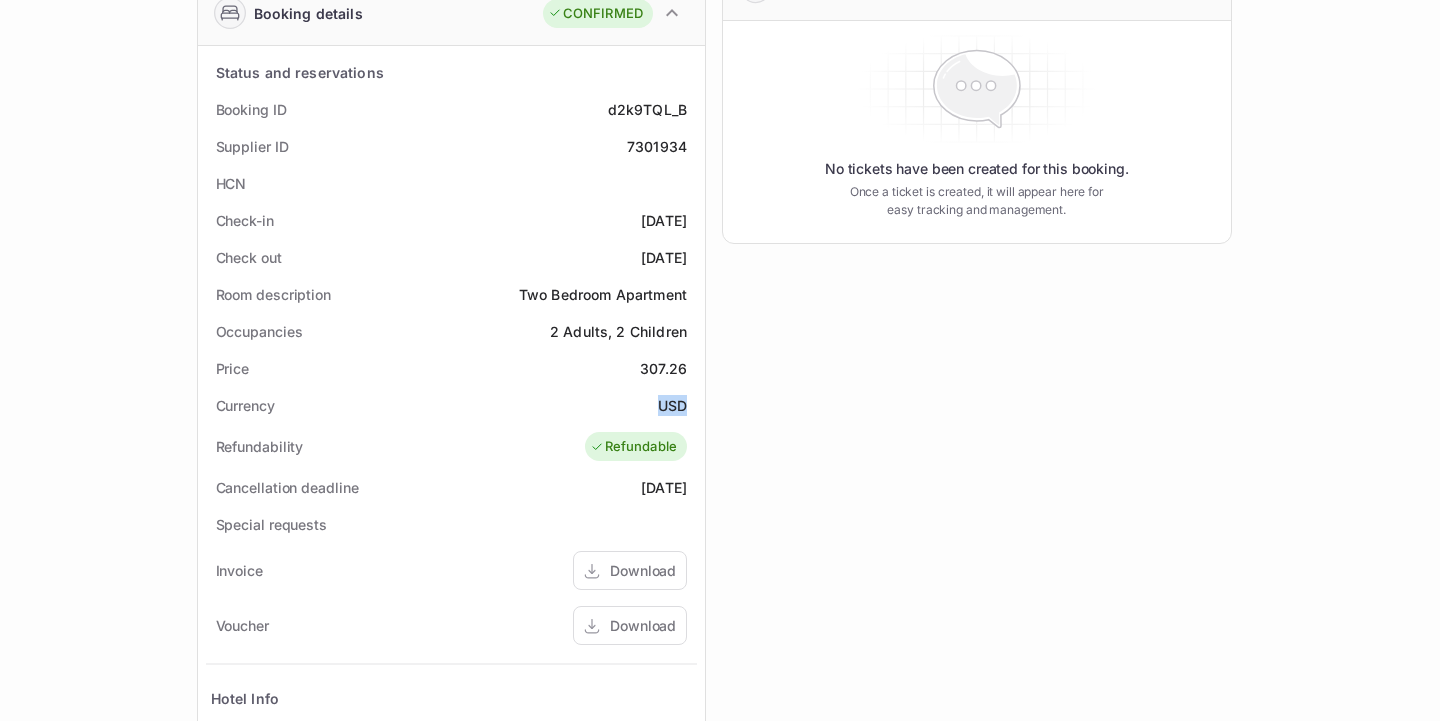 copy on "USD" 